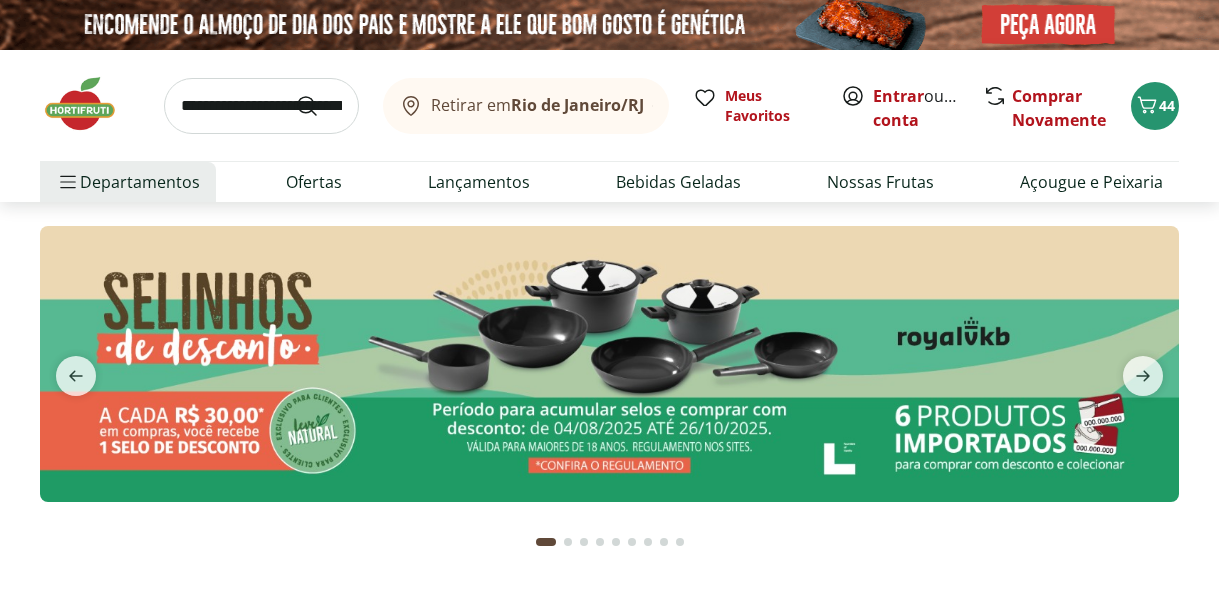 scroll, scrollTop: 0, scrollLeft: 0, axis: both 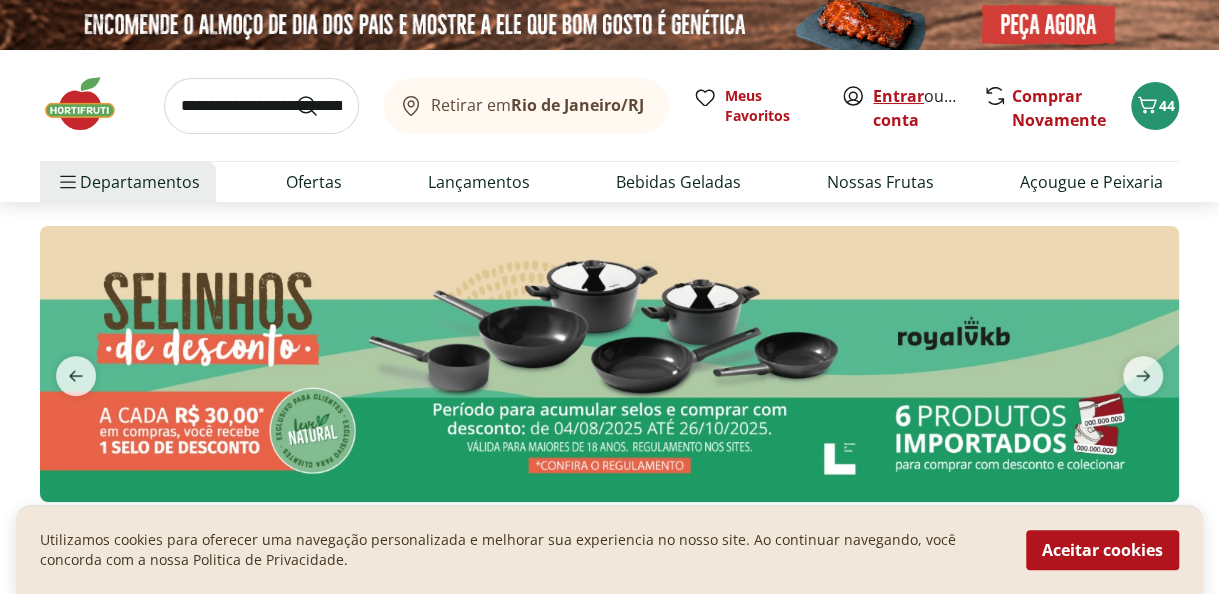 click on "Entrar" at bounding box center [898, 96] 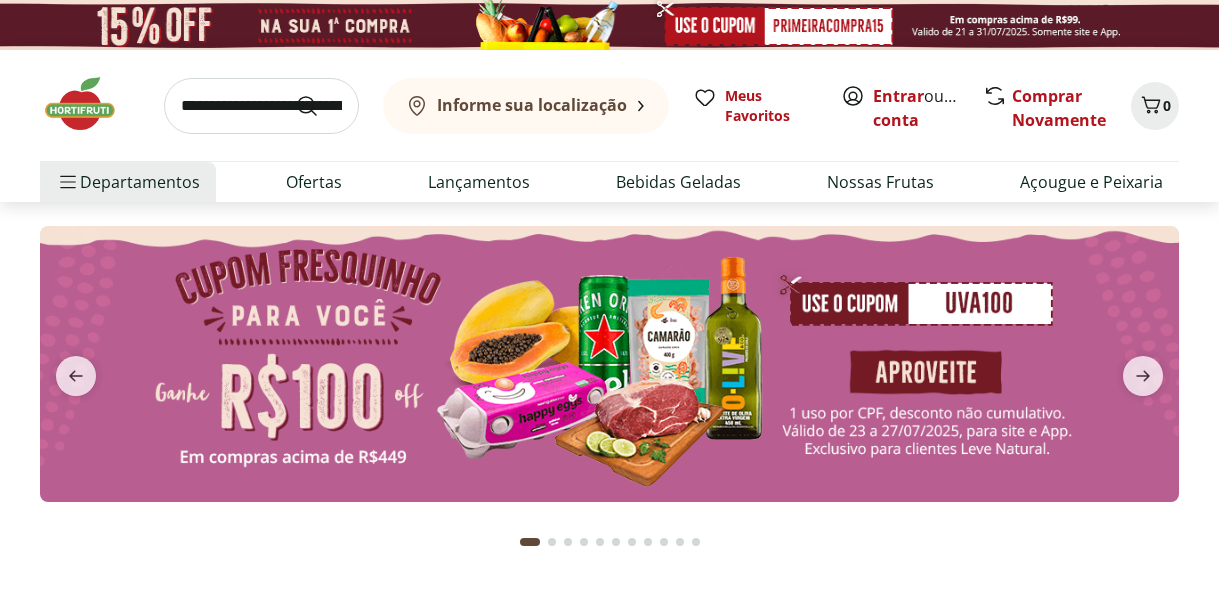 scroll, scrollTop: 0, scrollLeft: 0, axis: both 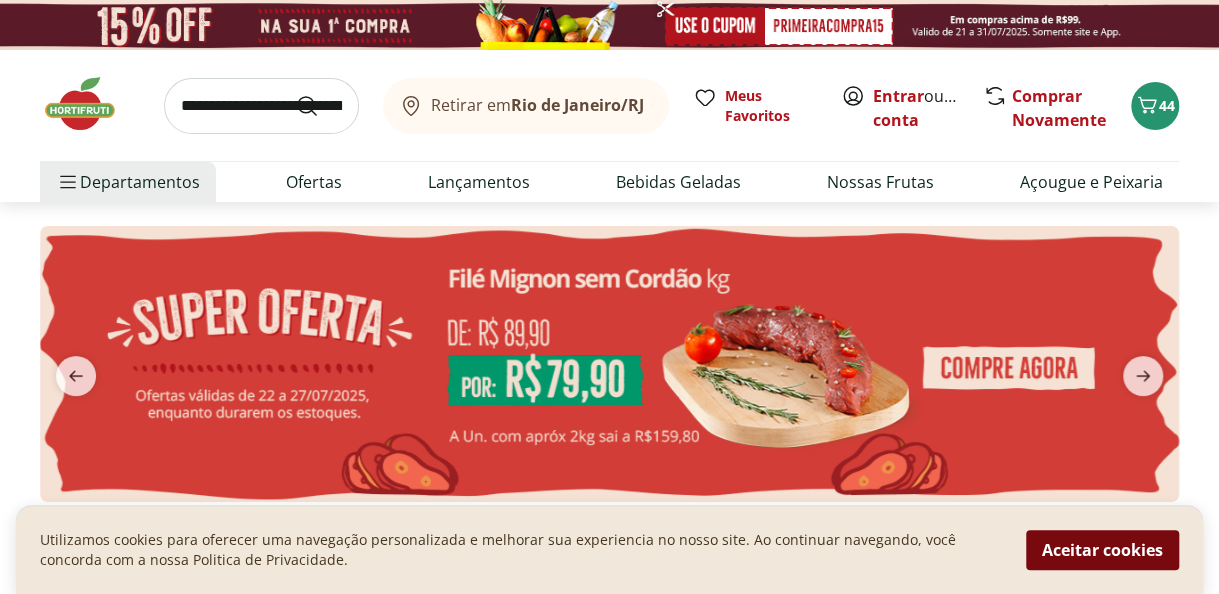 click on "Aceitar cookies" at bounding box center [1102, 550] 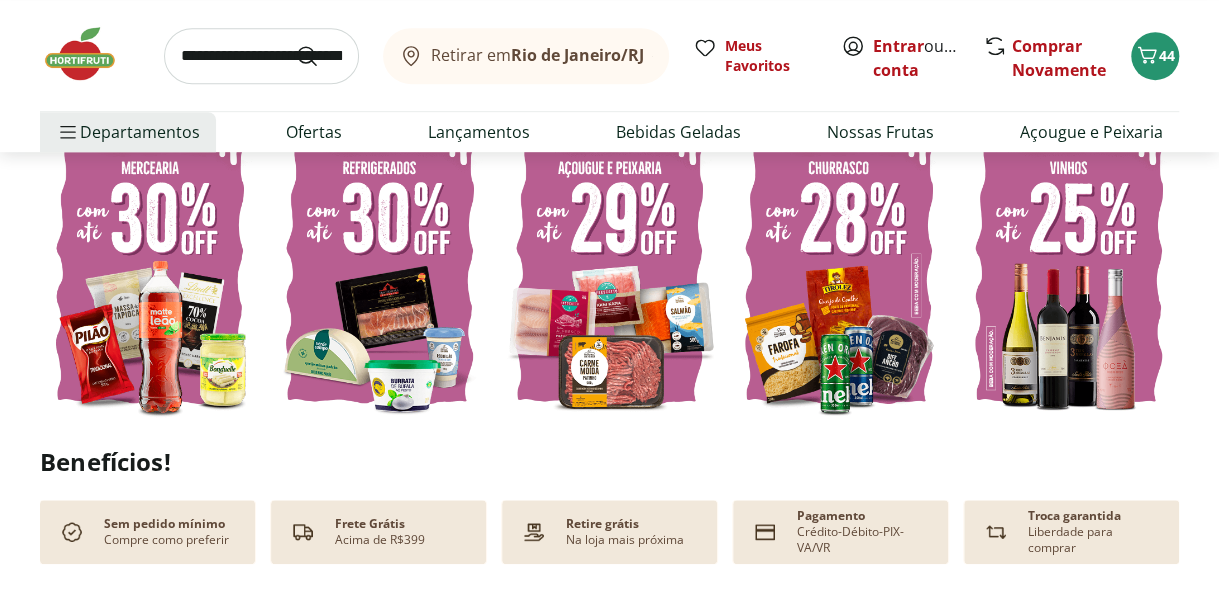 scroll, scrollTop: 1384, scrollLeft: 0, axis: vertical 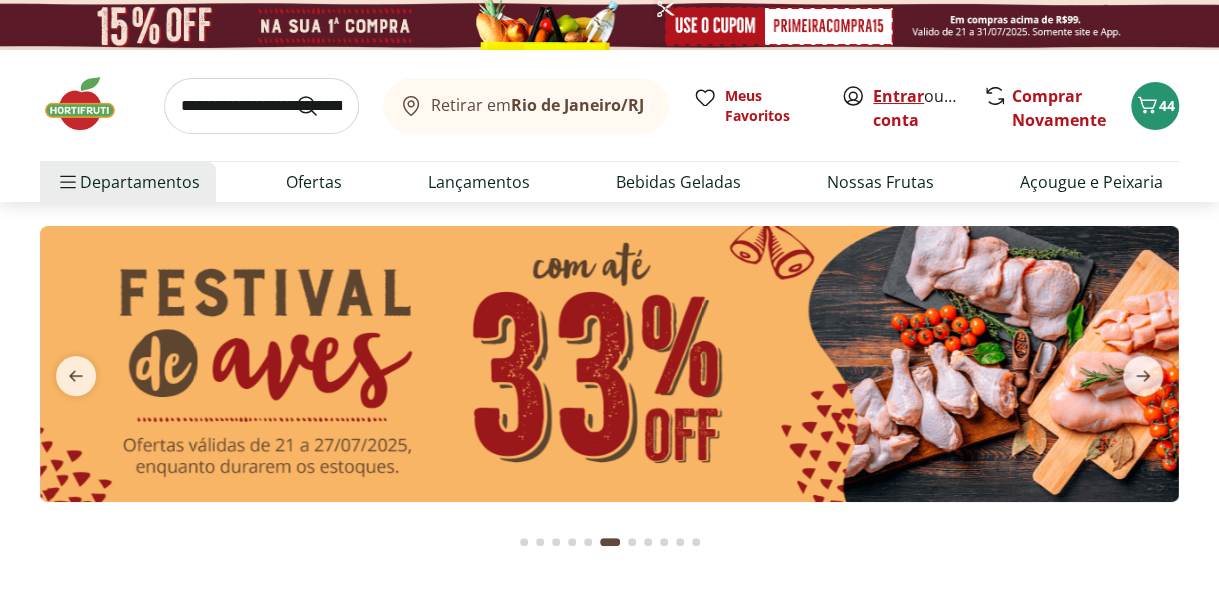 click on "Entrar" at bounding box center (898, 96) 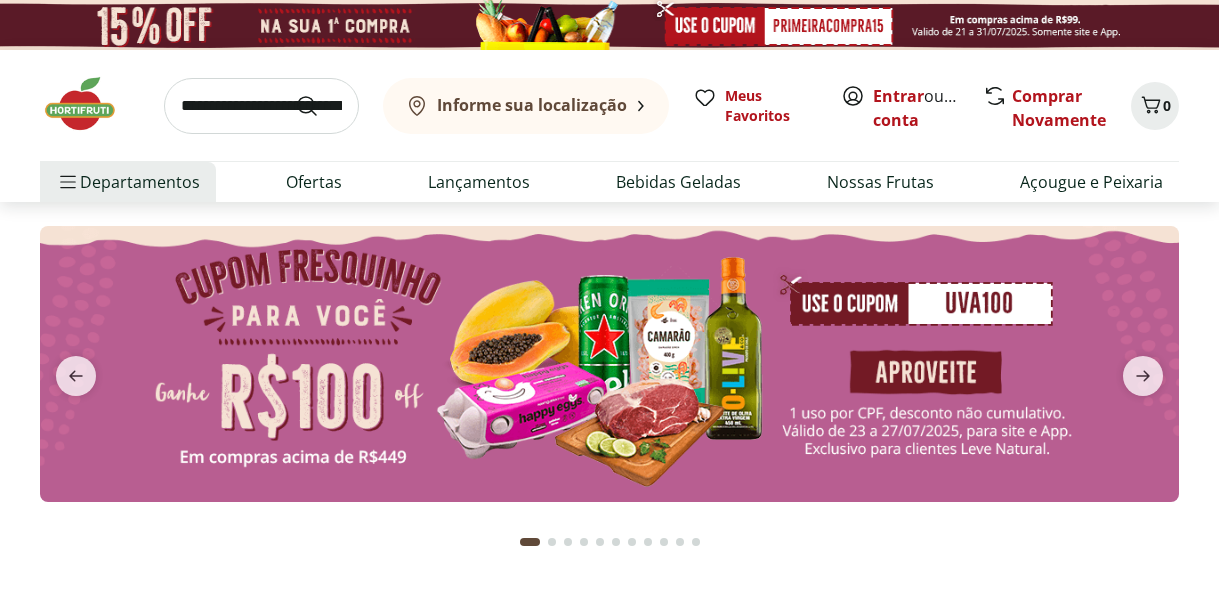 scroll, scrollTop: 0, scrollLeft: 0, axis: both 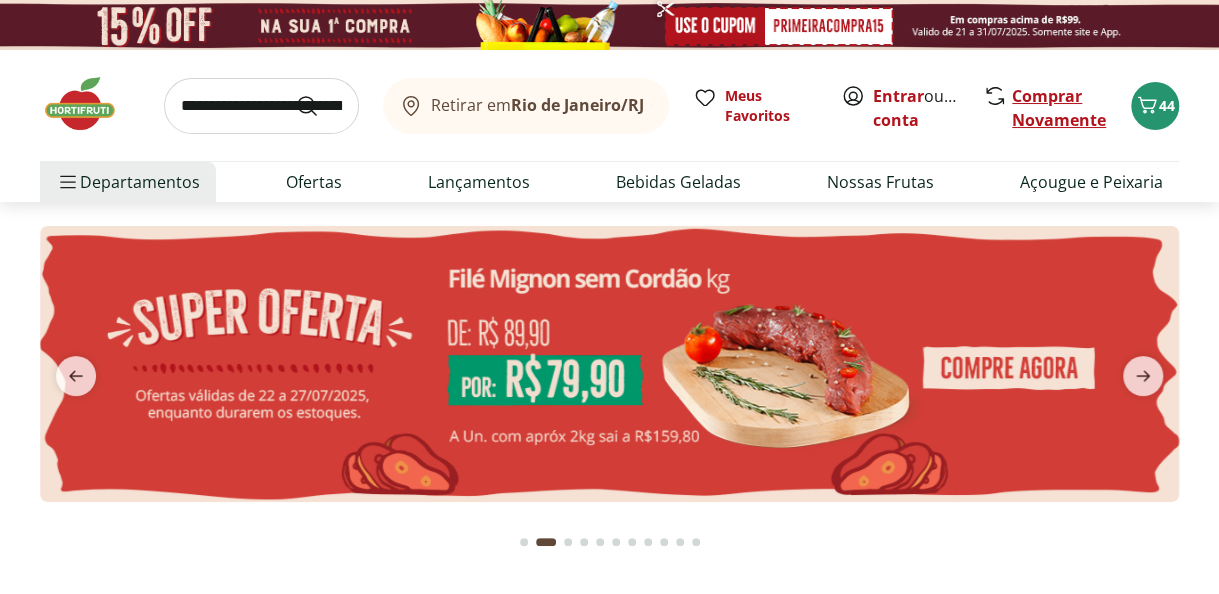 click on "Comprar Novamente" at bounding box center (1059, 108) 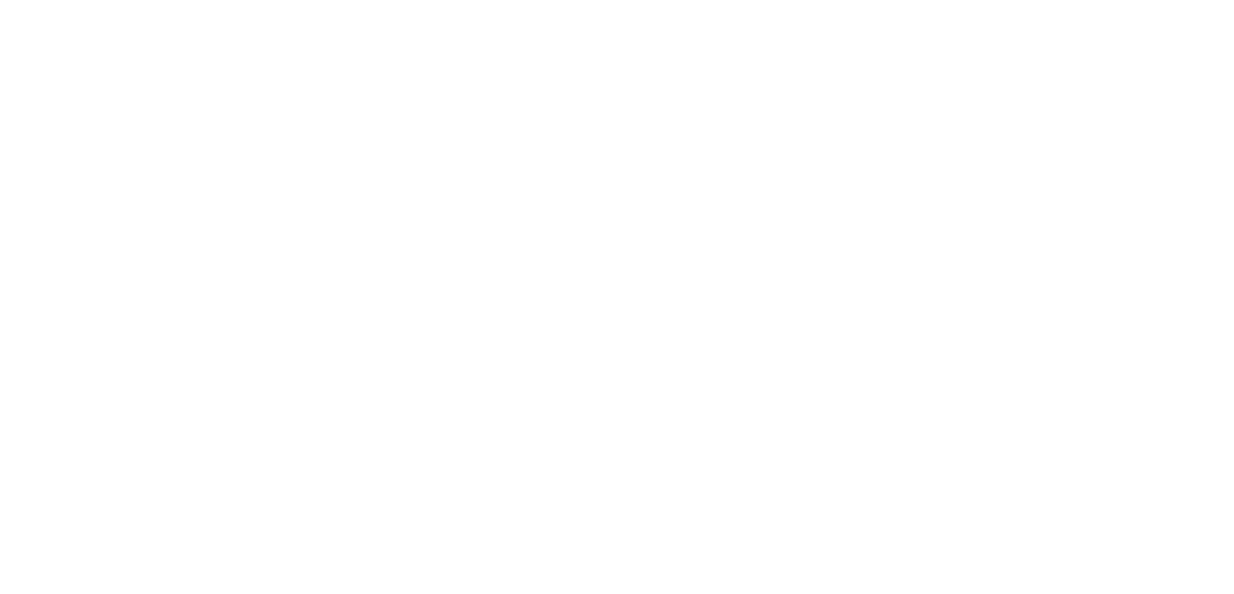 scroll, scrollTop: 0, scrollLeft: 0, axis: both 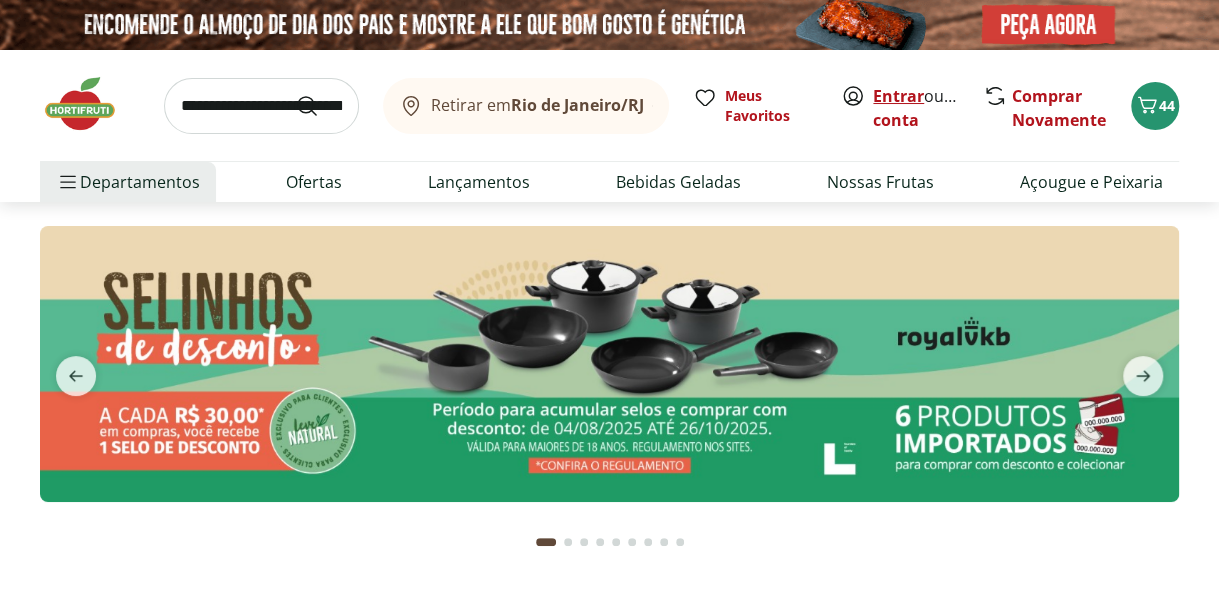 click on "Entrar" at bounding box center [898, 96] 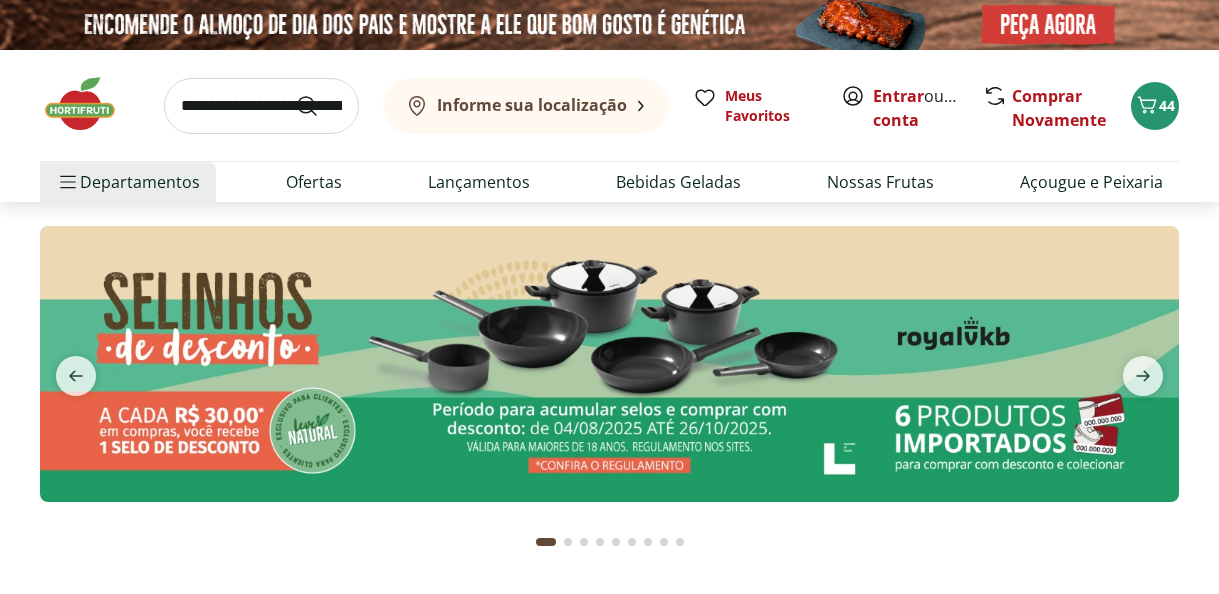 scroll, scrollTop: 0, scrollLeft: 0, axis: both 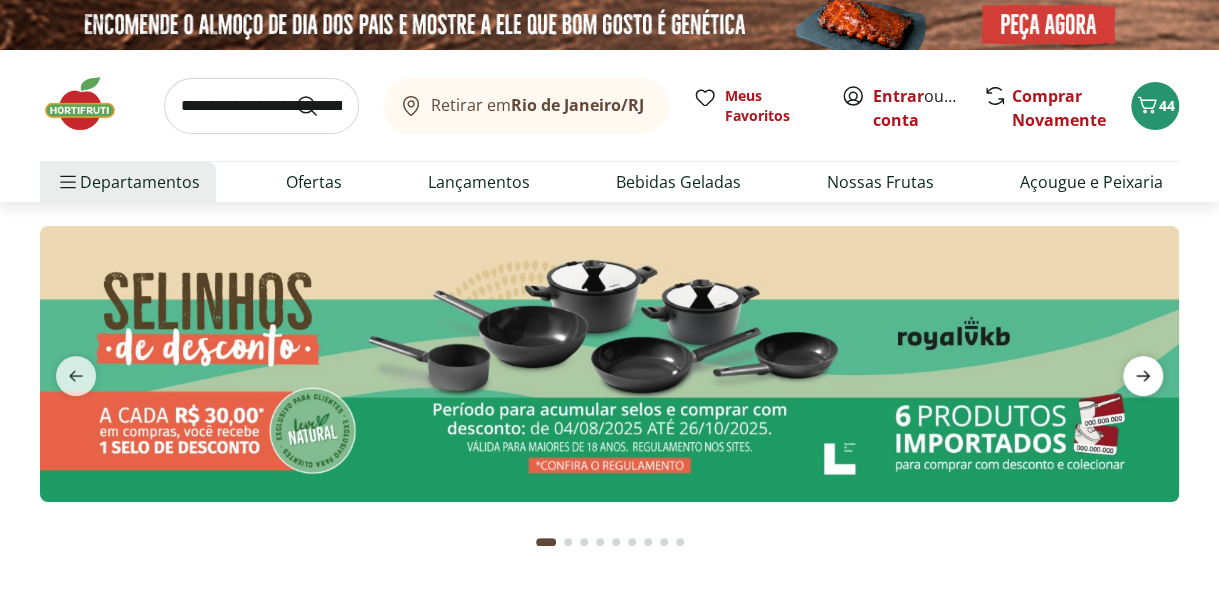 click 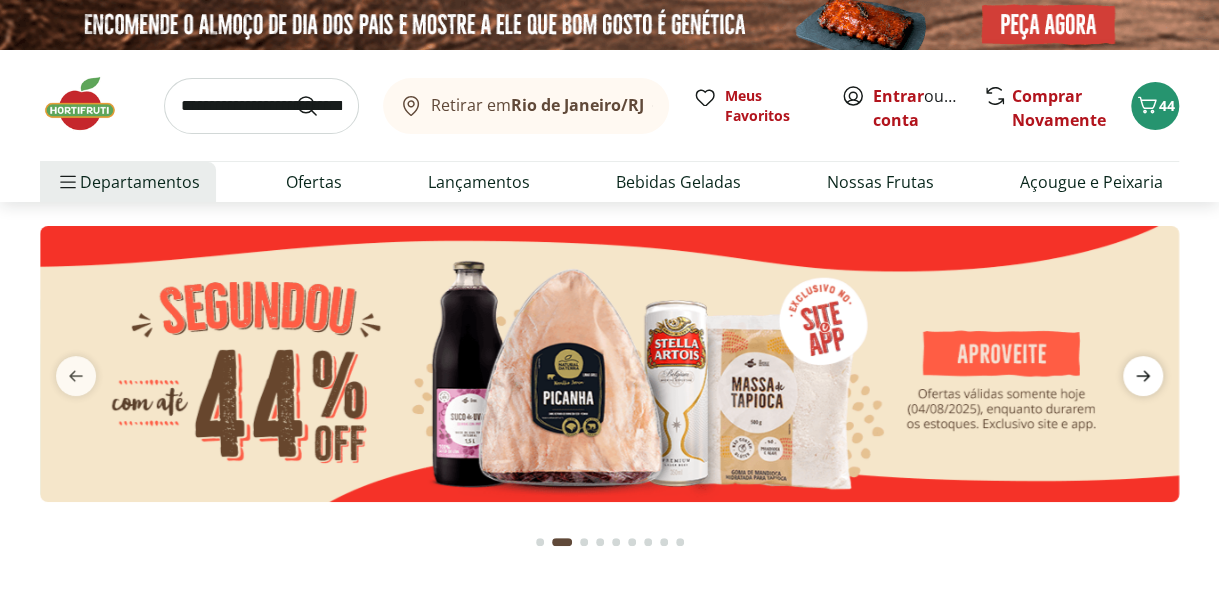 click 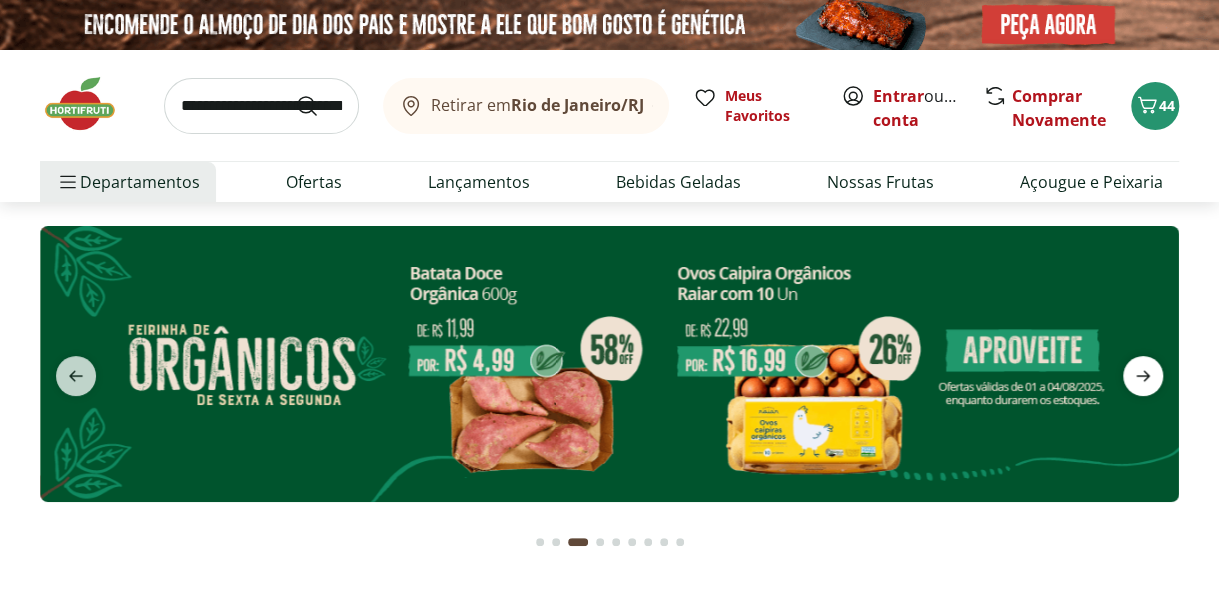 click 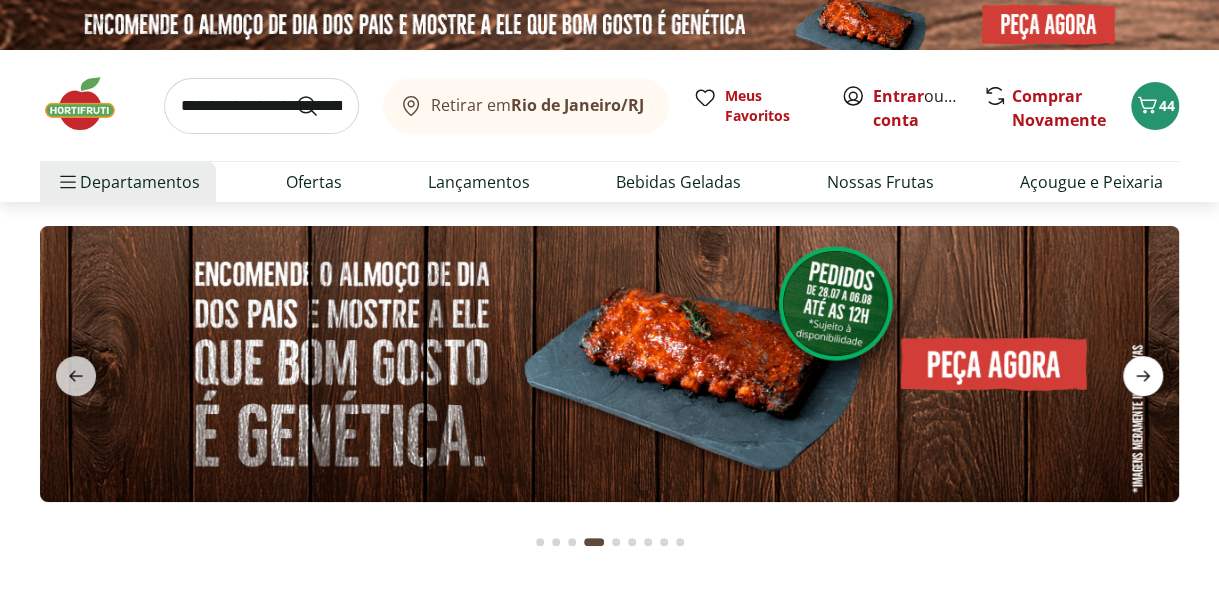 click 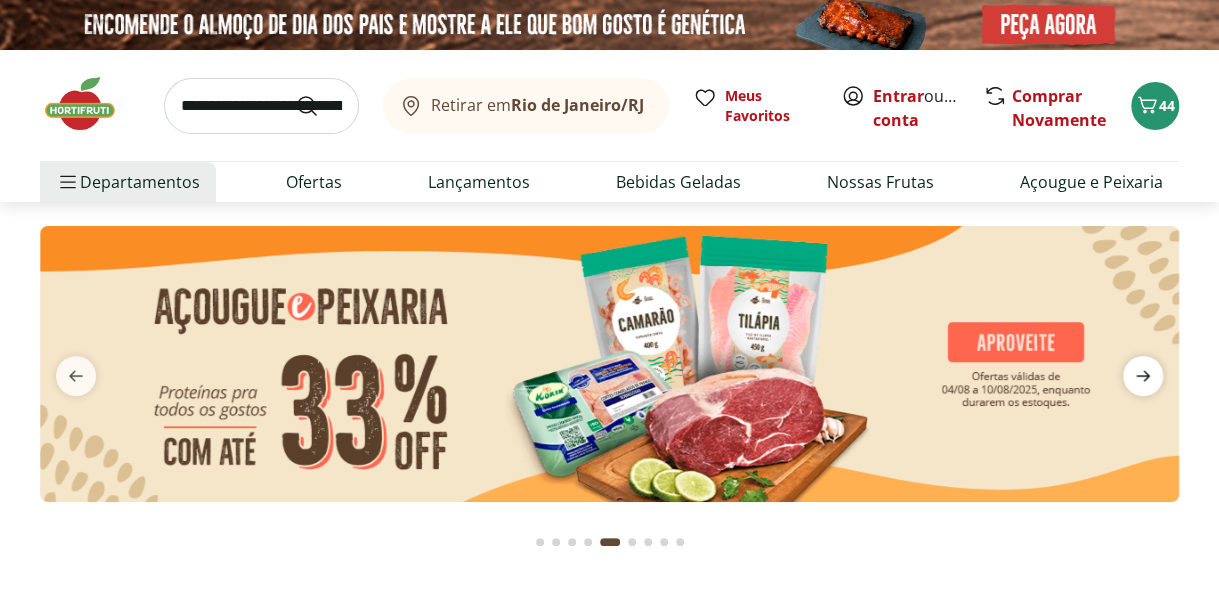 click 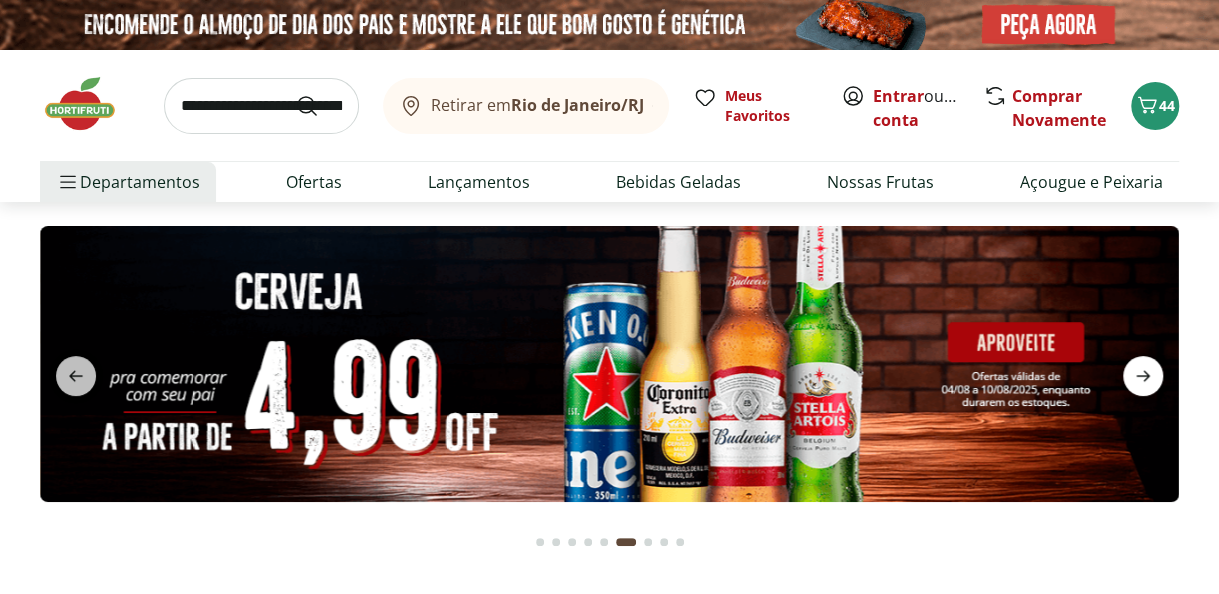 click 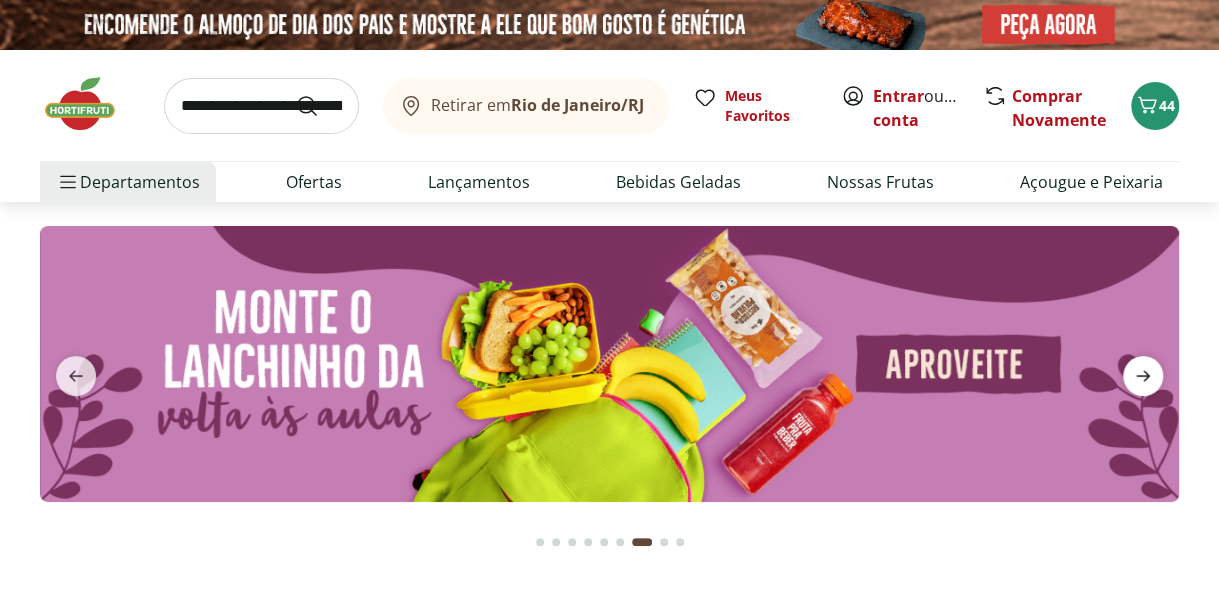 click 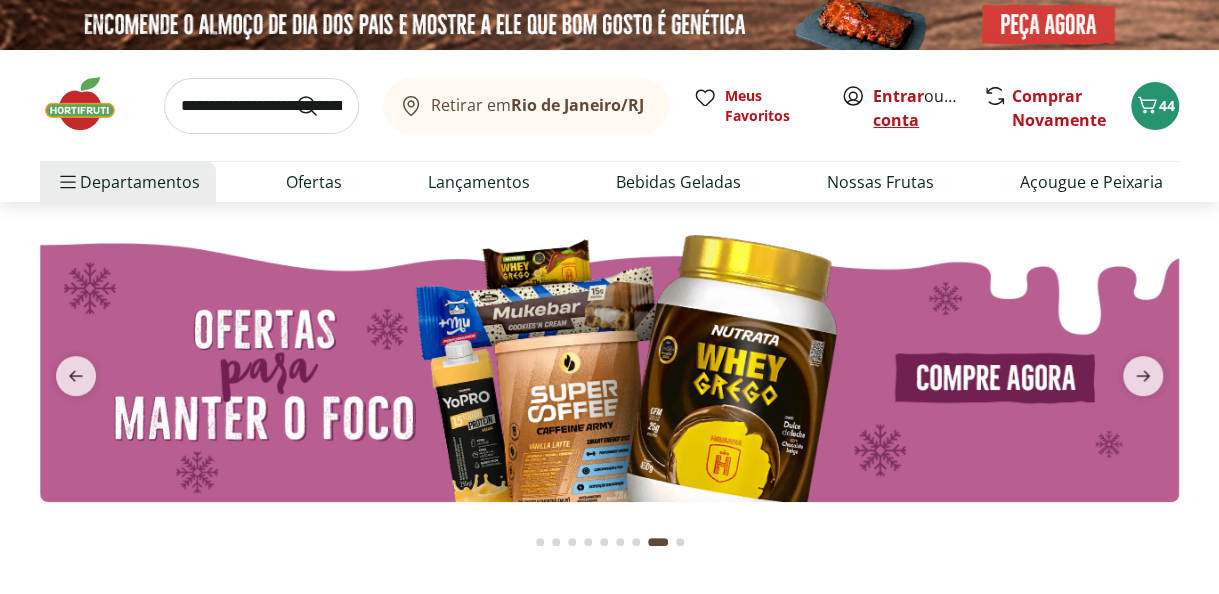click on "Criar conta" at bounding box center (928, 108) 